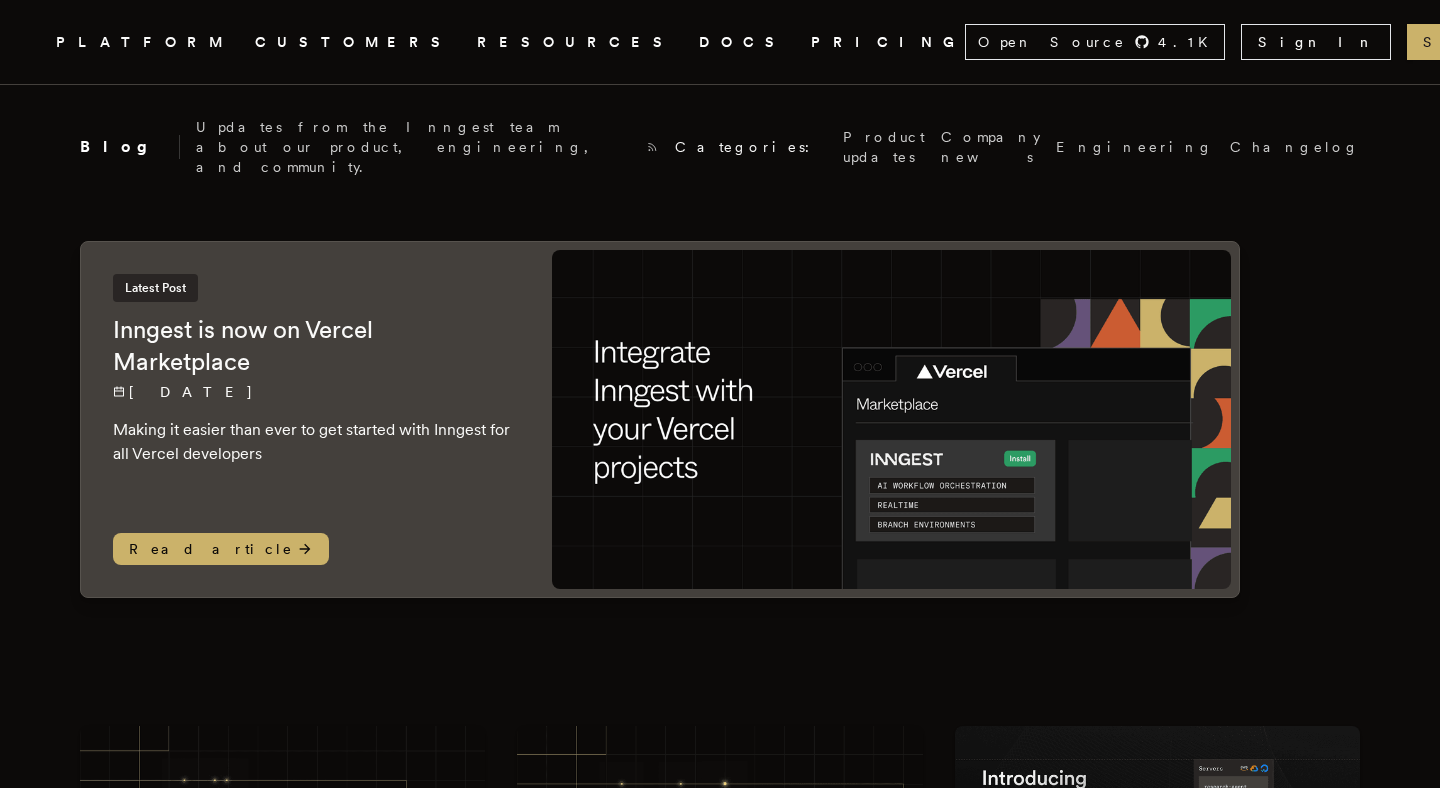 scroll, scrollTop: 0, scrollLeft: 0, axis: both 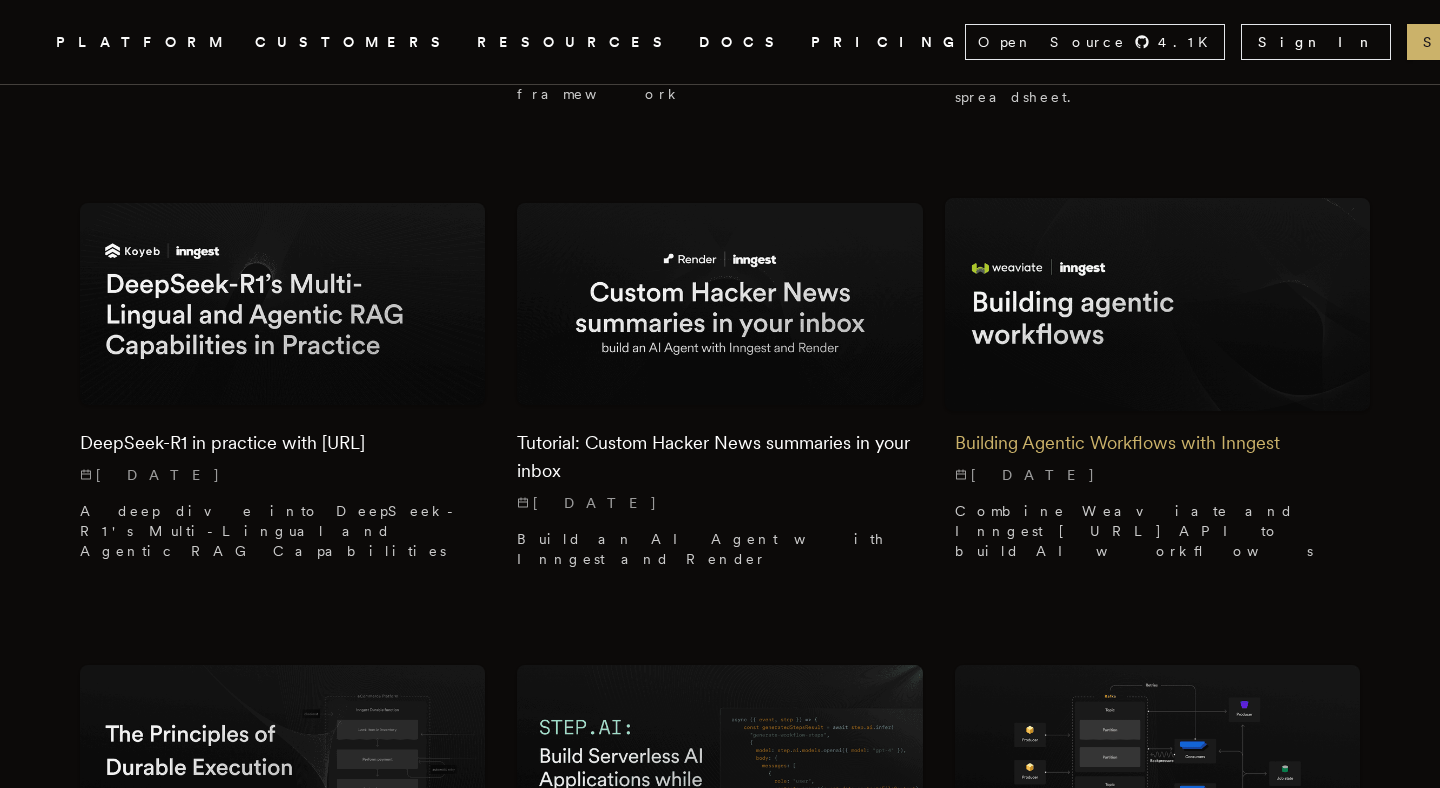 click on "Building Agentic Workflows with Inngest" at bounding box center (1157, 443) 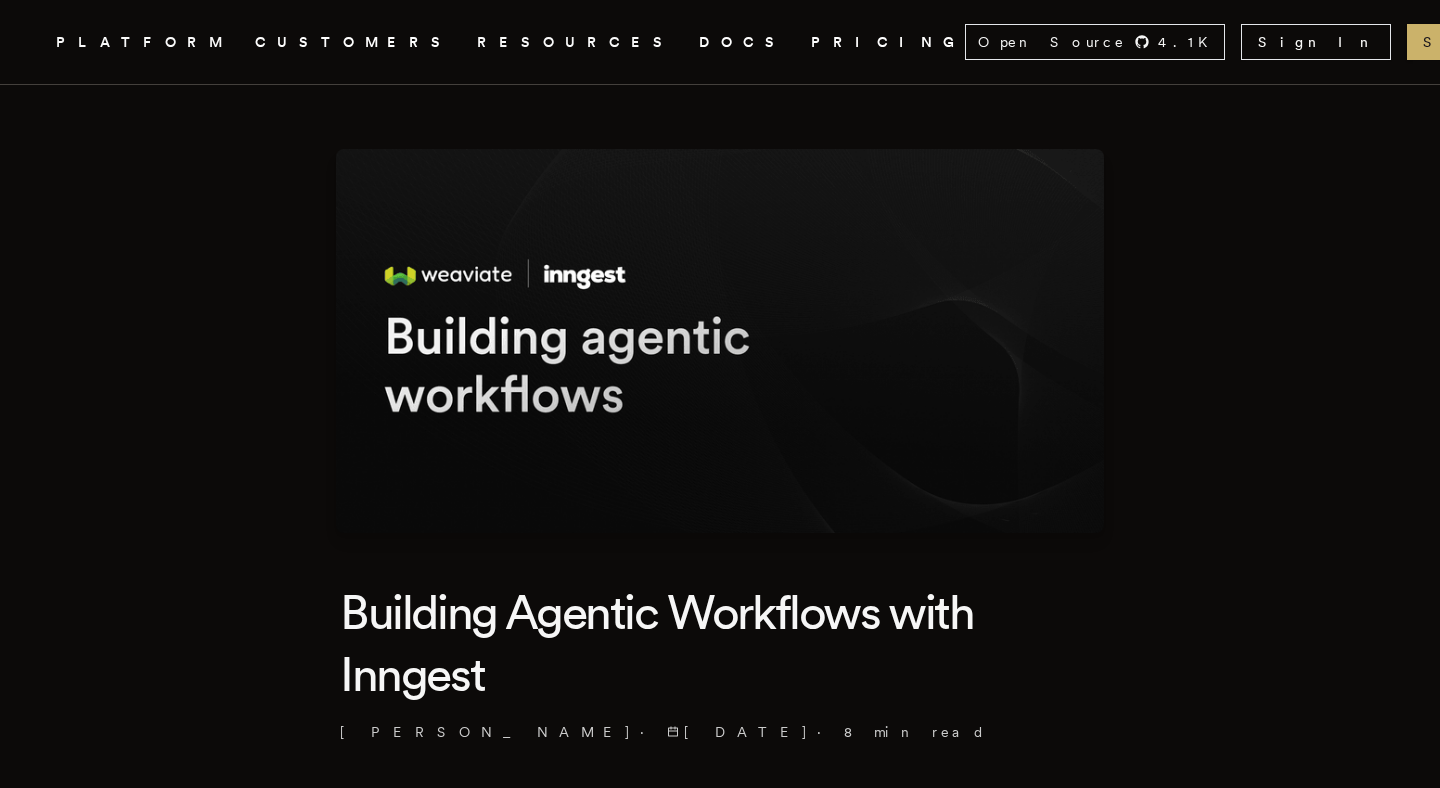 scroll, scrollTop: 0, scrollLeft: 0, axis: both 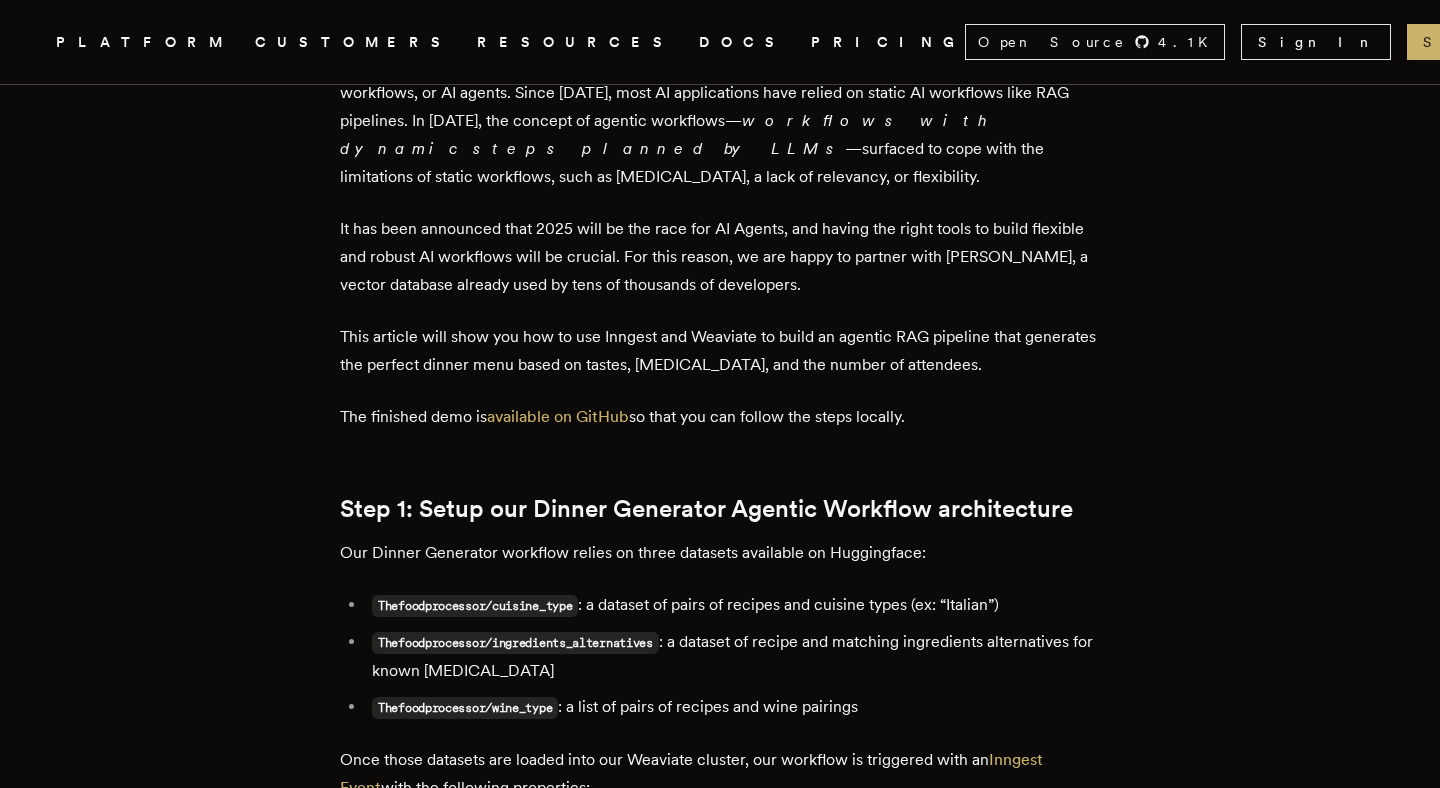 click on "It has been announced that 2025 will be the race for AI Agents, and having the right tools to build flexible and robust AI workflows will be crucial. For this reason, we are happy to partner with [PERSON_NAME], a vector database already used by tens of thousands of developers." at bounding box center [720, 257] 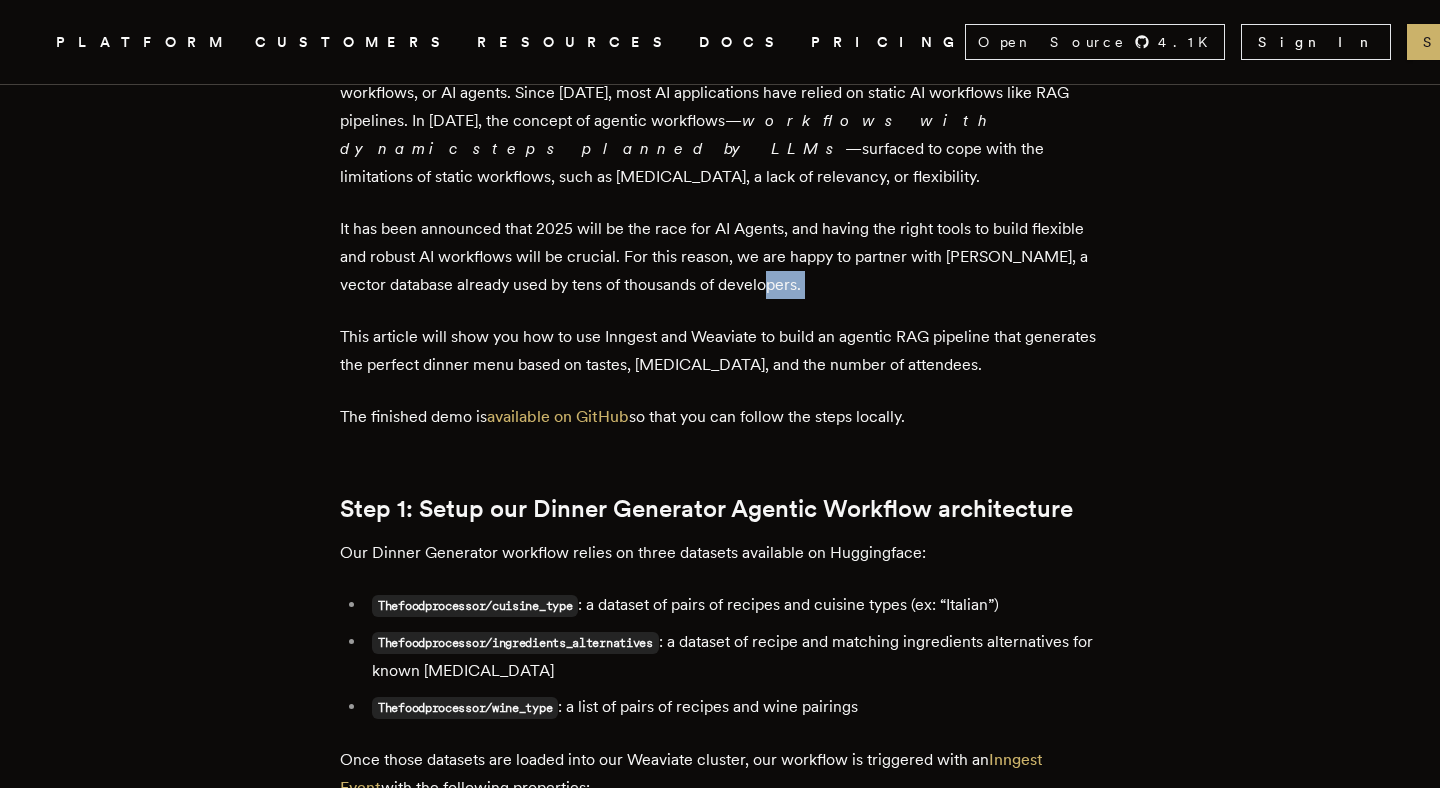 click on "It has been announced that 2025 will be the race for AI Agents, and having the right tools to build flexible and robust AI workflows will be crucial. For this reason, we are happy to partner with [PERSON_NAME], a vector database already used by tens of thousands of developers." at bounding box center (720, 257) 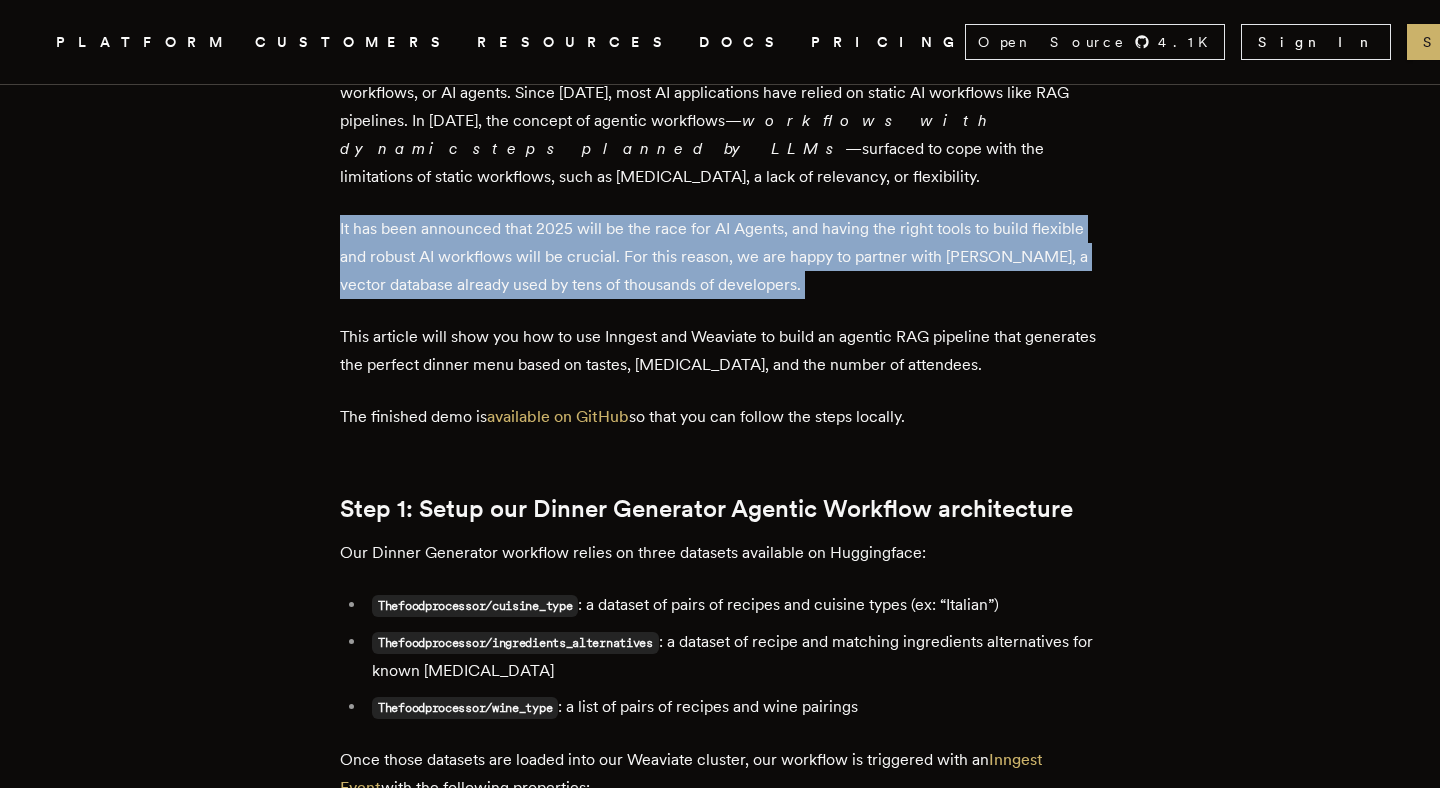 click on "It has been announced that 2025 will be the race for AI Agents, and having the right tools to build flexible and robust AI workflows will be crucial. For this reason, we are happy to partner with [PERSON_NAME], a vector database already used by tens of thousands of developers." at bounding box center [720, 257] 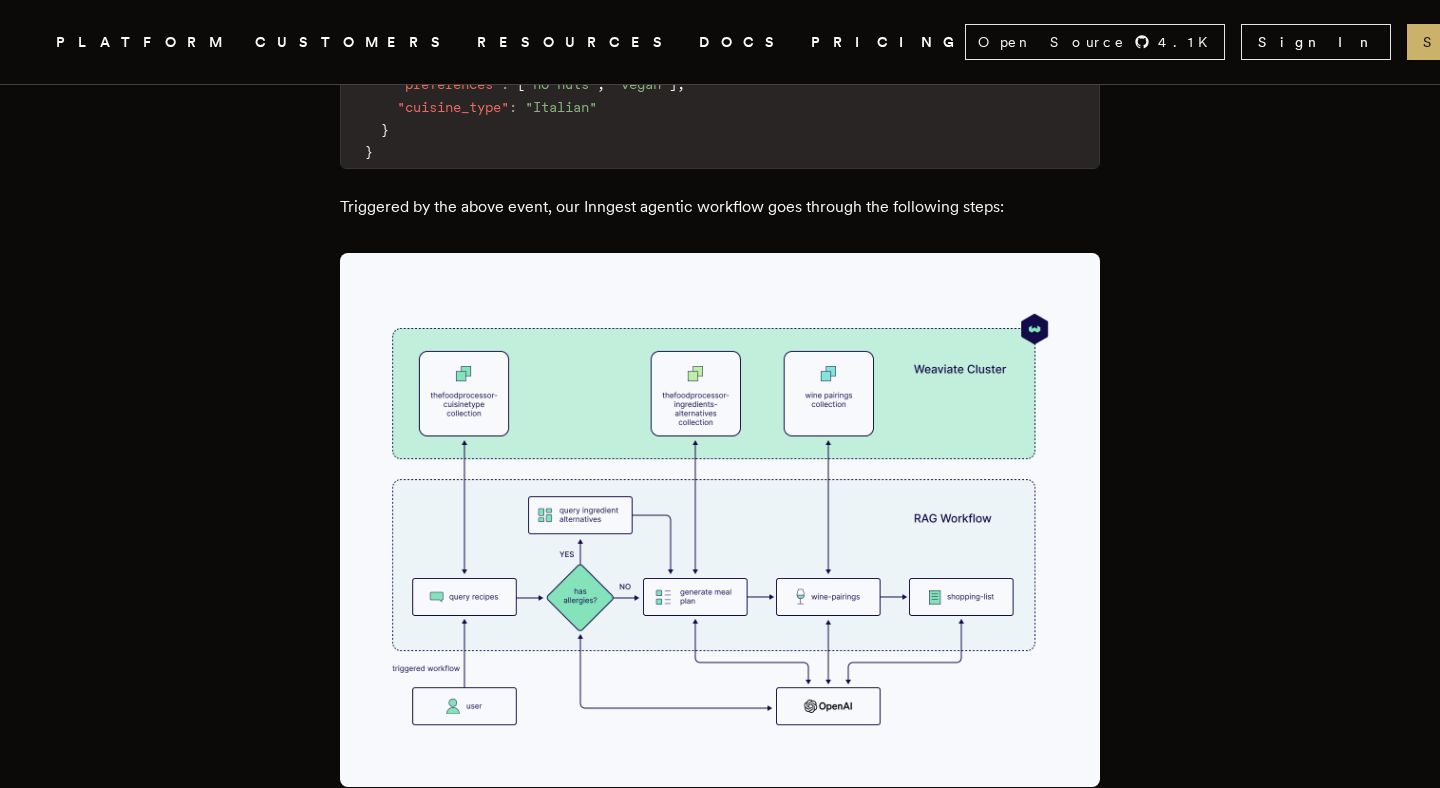 scroll, scrollTop: 1545, scrollLeft: 0, axis: vertical 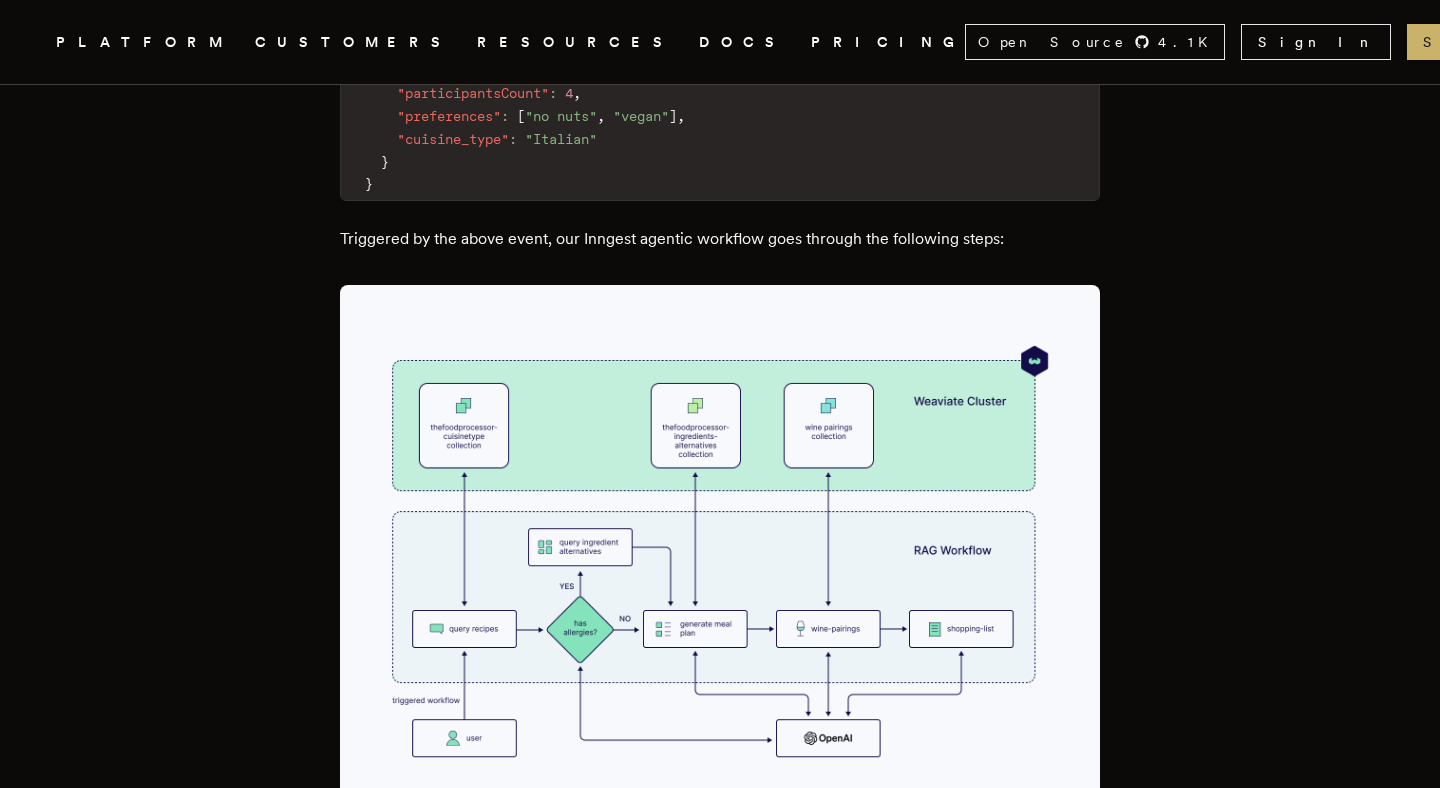 click on "Triggered by the above event, our Inngest agentic workflow goes through the following steps:" at bounding box center [720, 239] 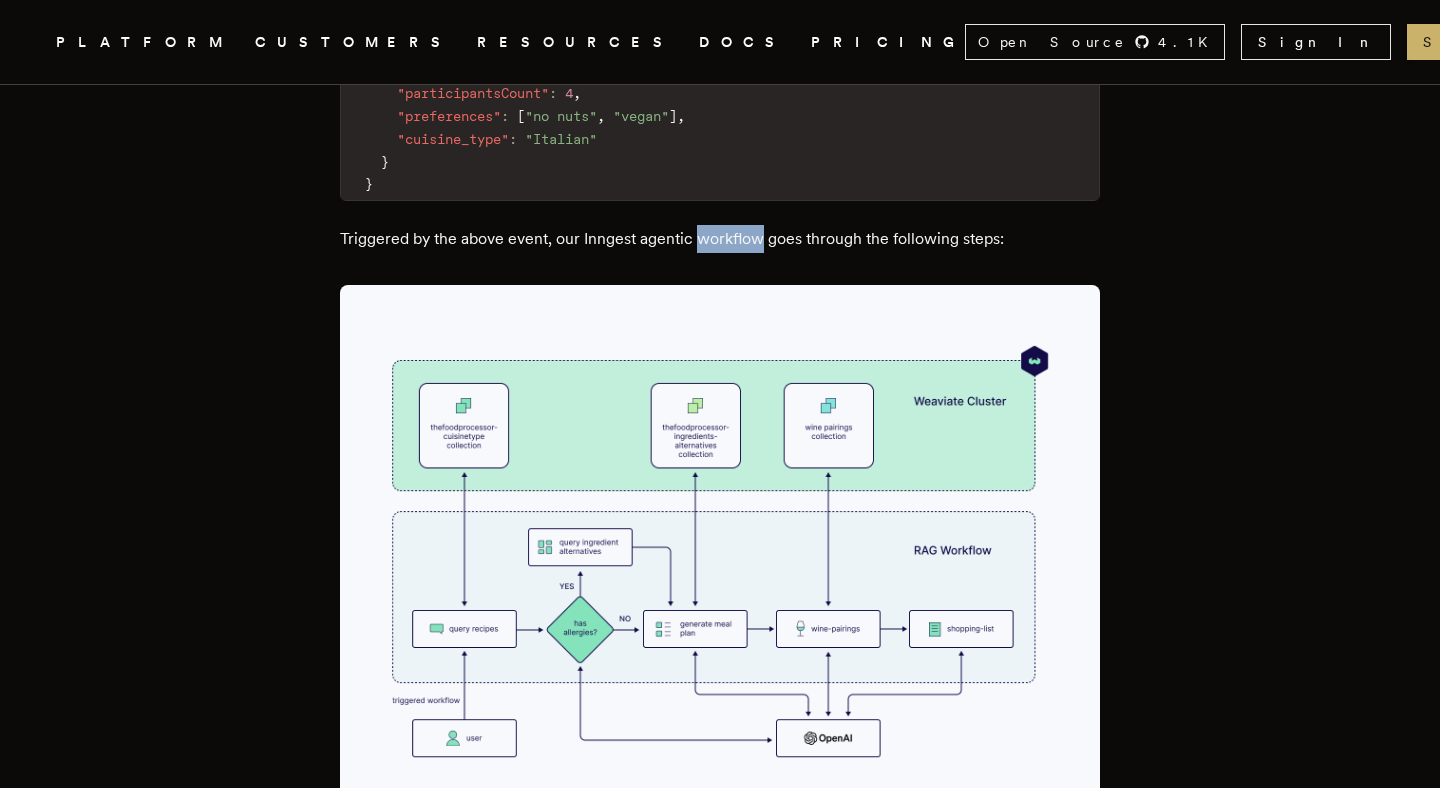 click on "Triggered by the above event, our Inngest agentic workflow goes through the following steps:" at bounding box center (720, 239) 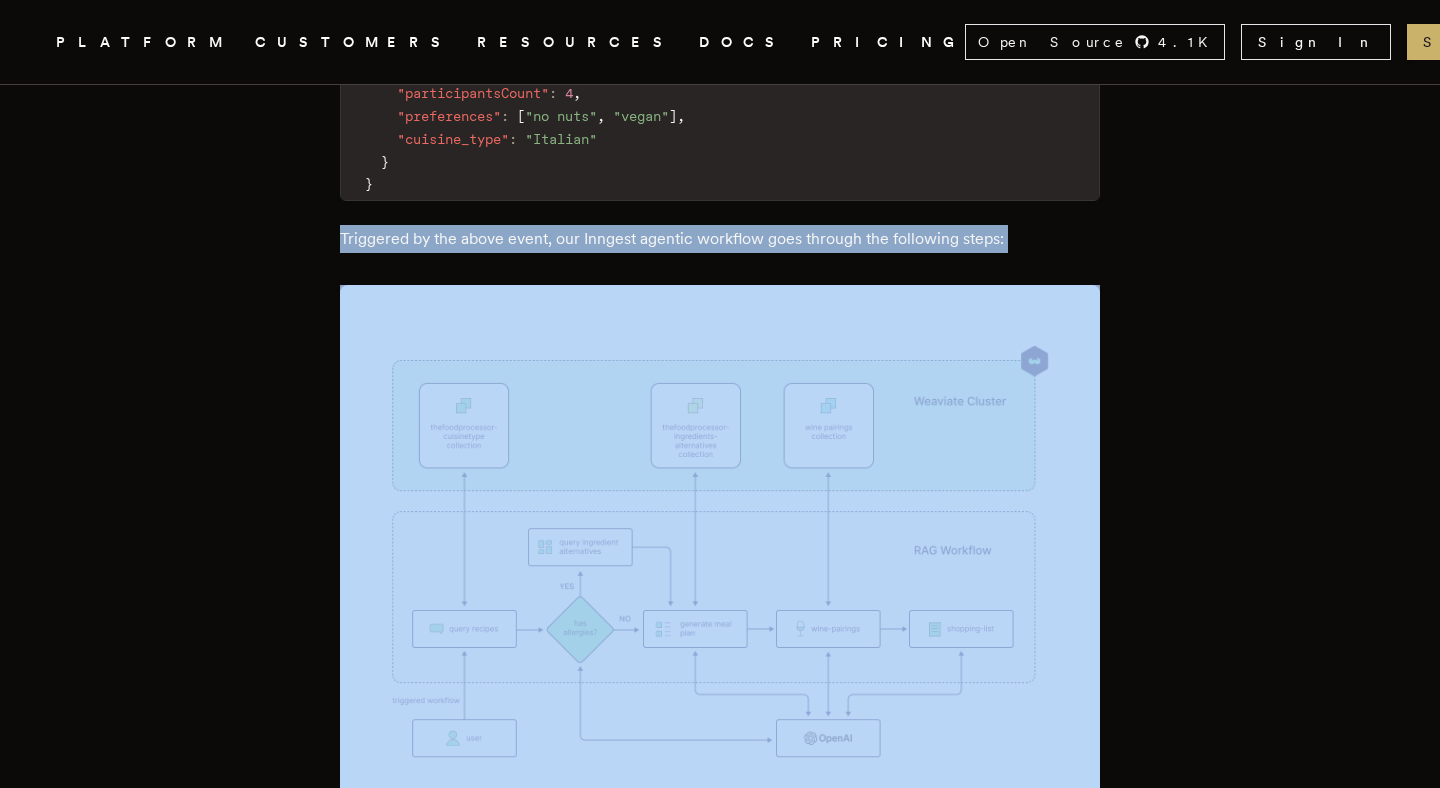 click on "Triggered by the above event, our Inngest agentic workflow goes through the following steps:" at bounding box center [720, 239] 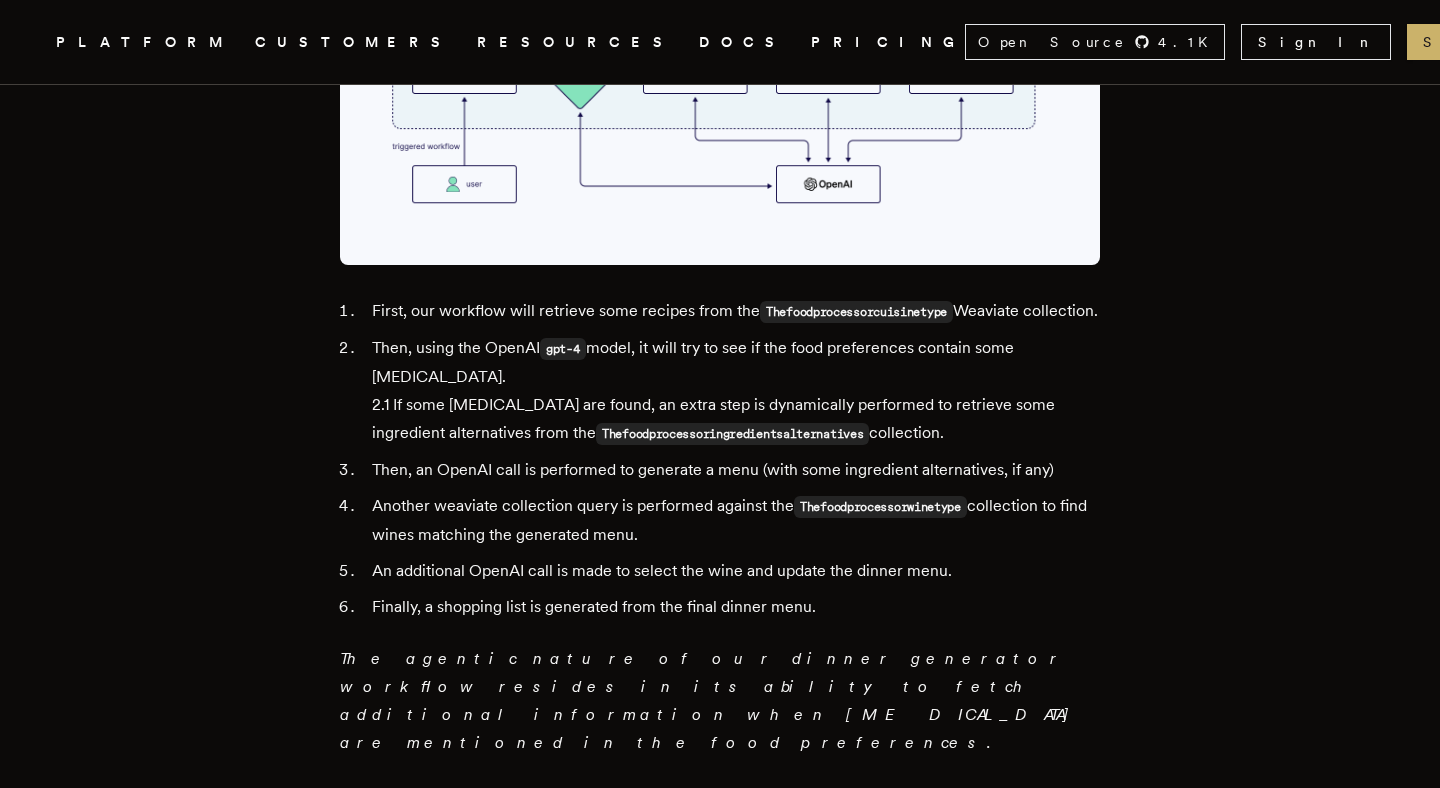 scroll, scrollTop: 2102, scrollLeft: 0, axis: vertical 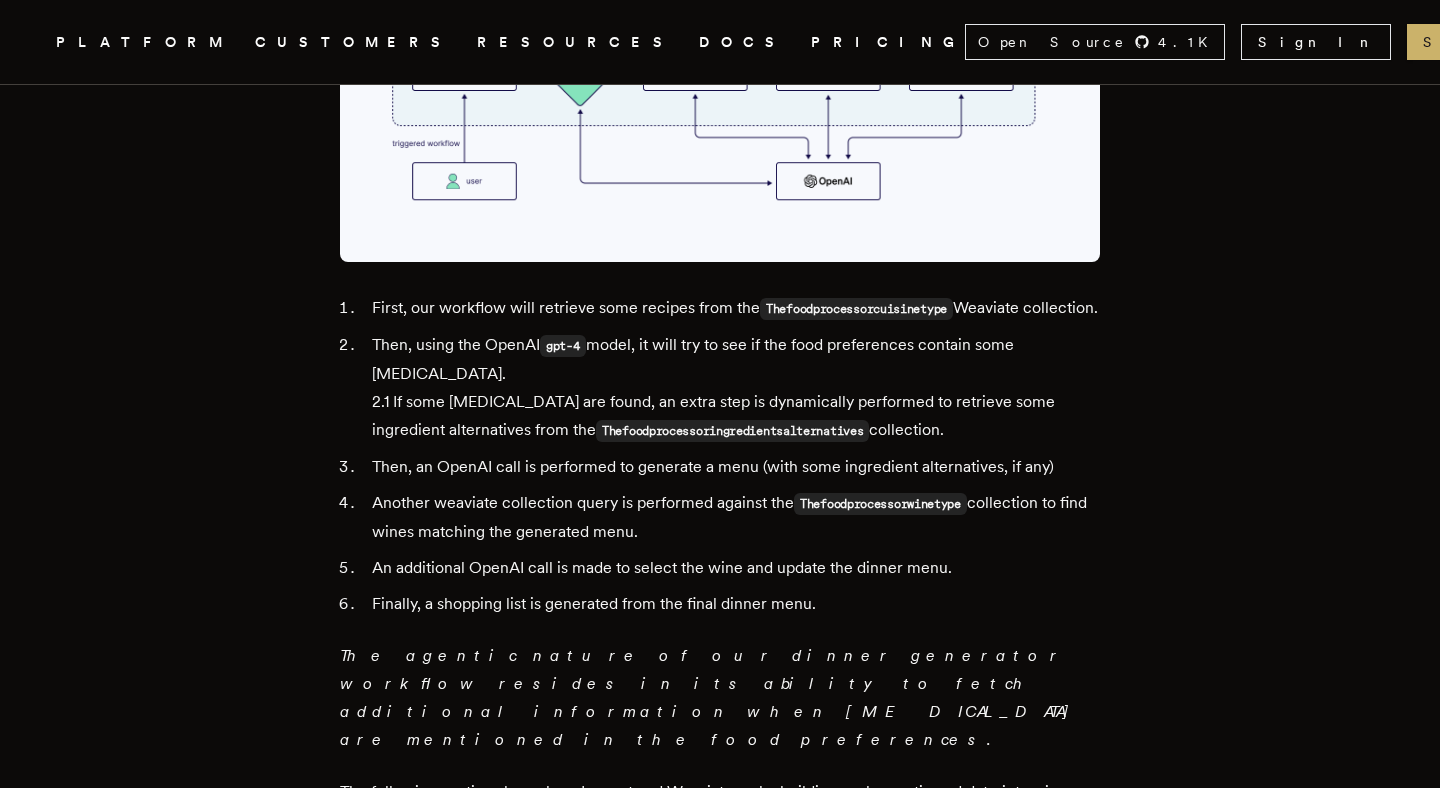 click on "First, our workflow will retrieve some recipes from the  Thefoodprocessorcuisinetype  Weaviate collection." at bounding box center [733, 308] 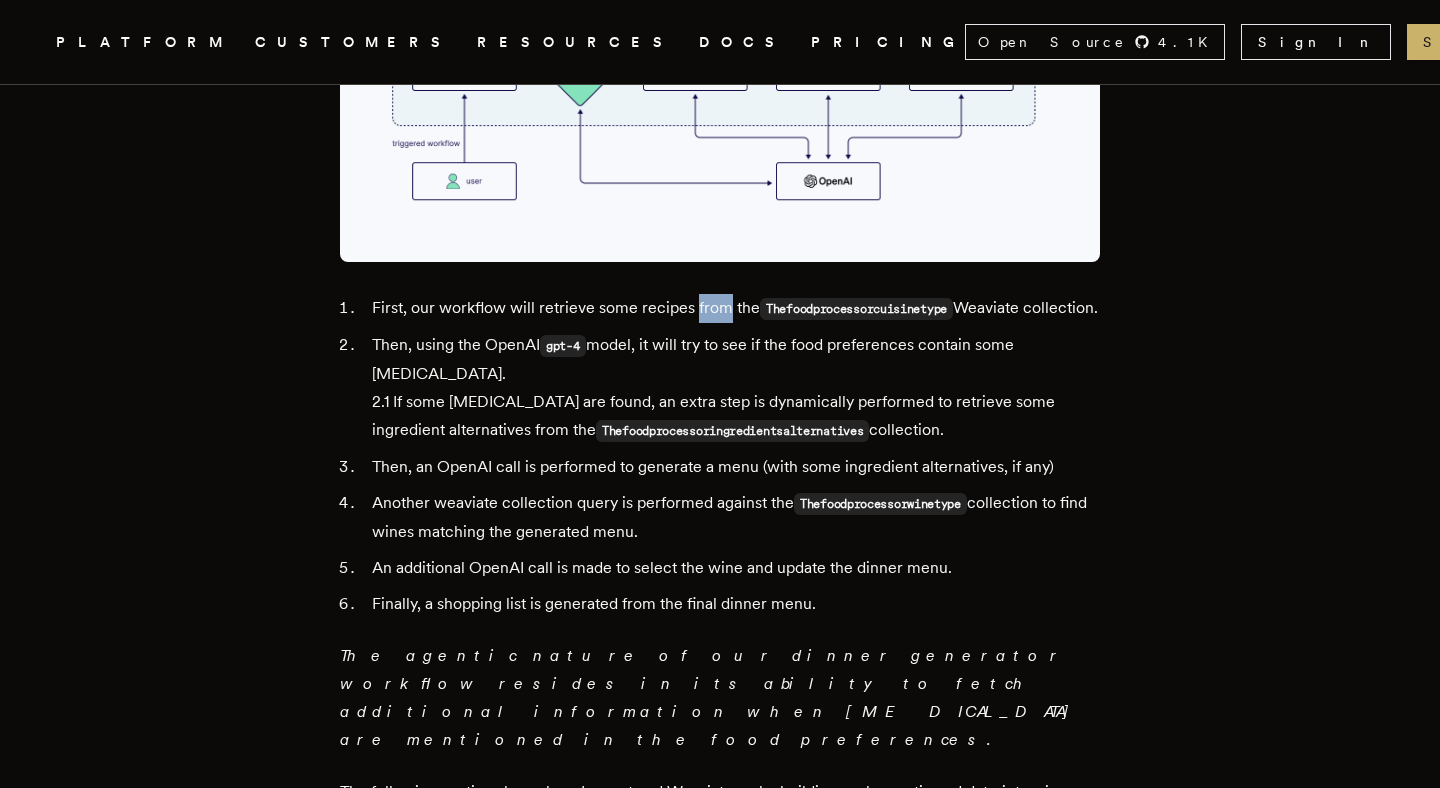 click on "First, our workflow will retrieve some recipes from the  Thefoodprocessorcuisinetype  Weaviate collection." at bounding box center (733, 308) 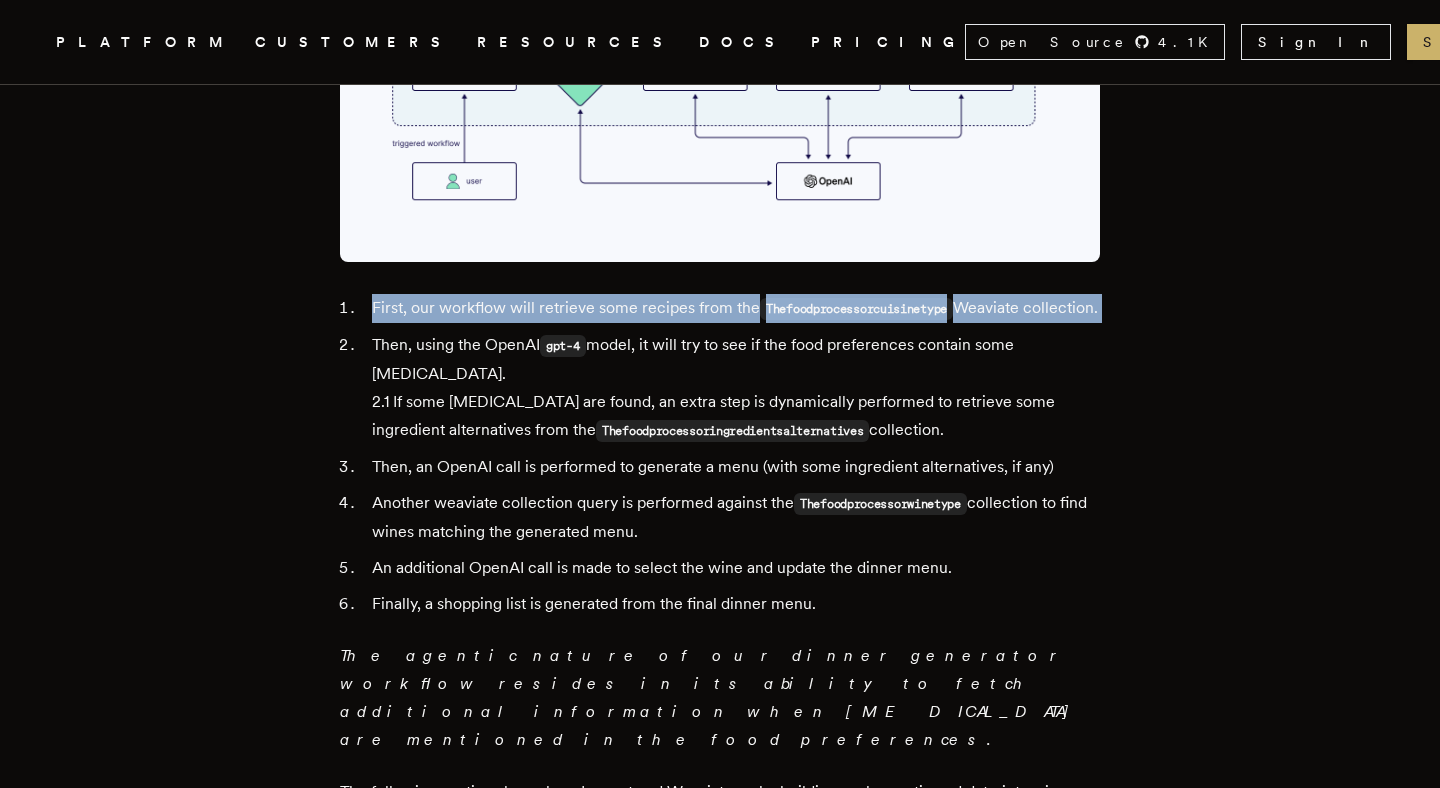 click on "First, our workflow will retrieve some recipes from the  Thefoodprocessorcuisinetype  Weaviate collection." at bounding box center (733, 308) 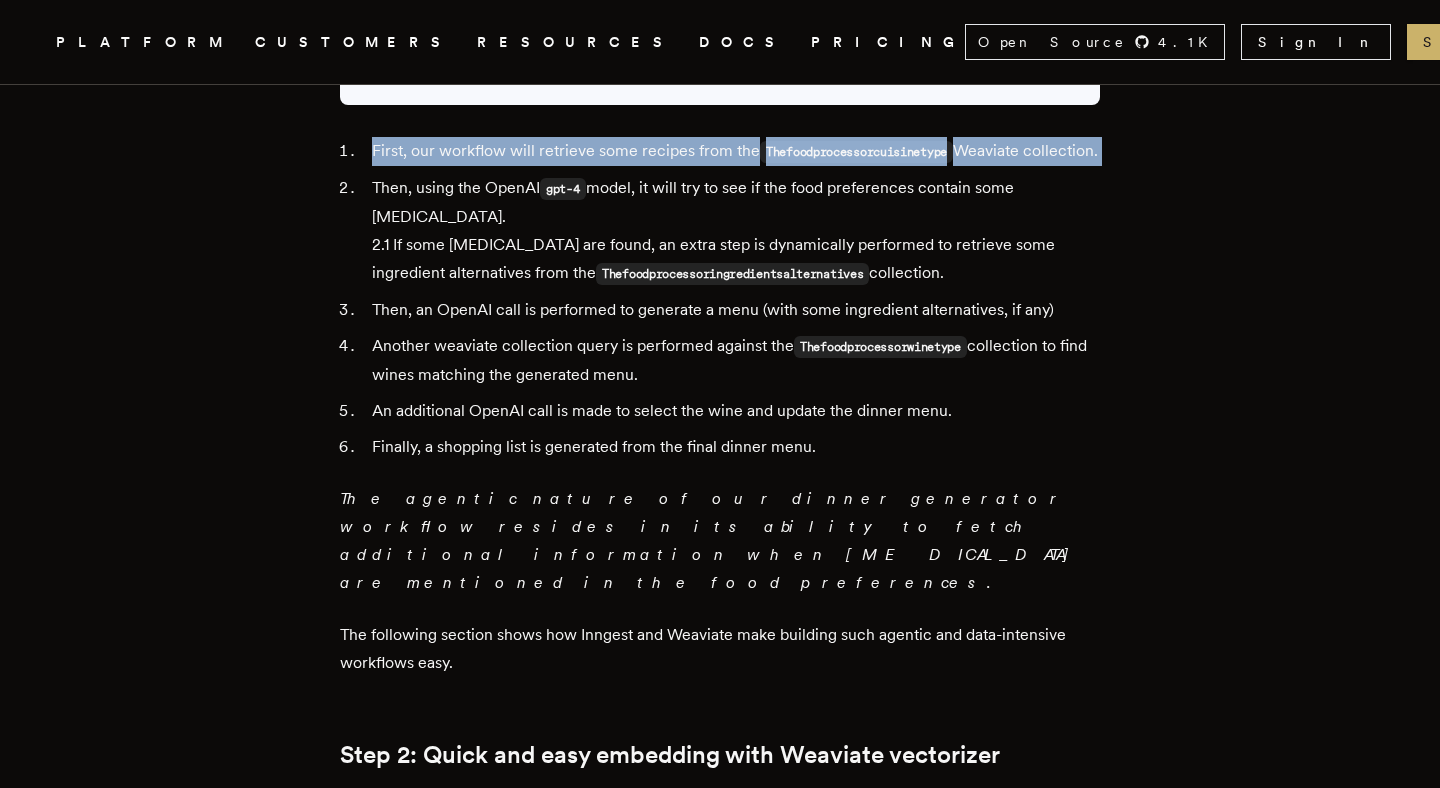 scroll, scrollTop: 2260, scrollLeft: 0, axis: vertical 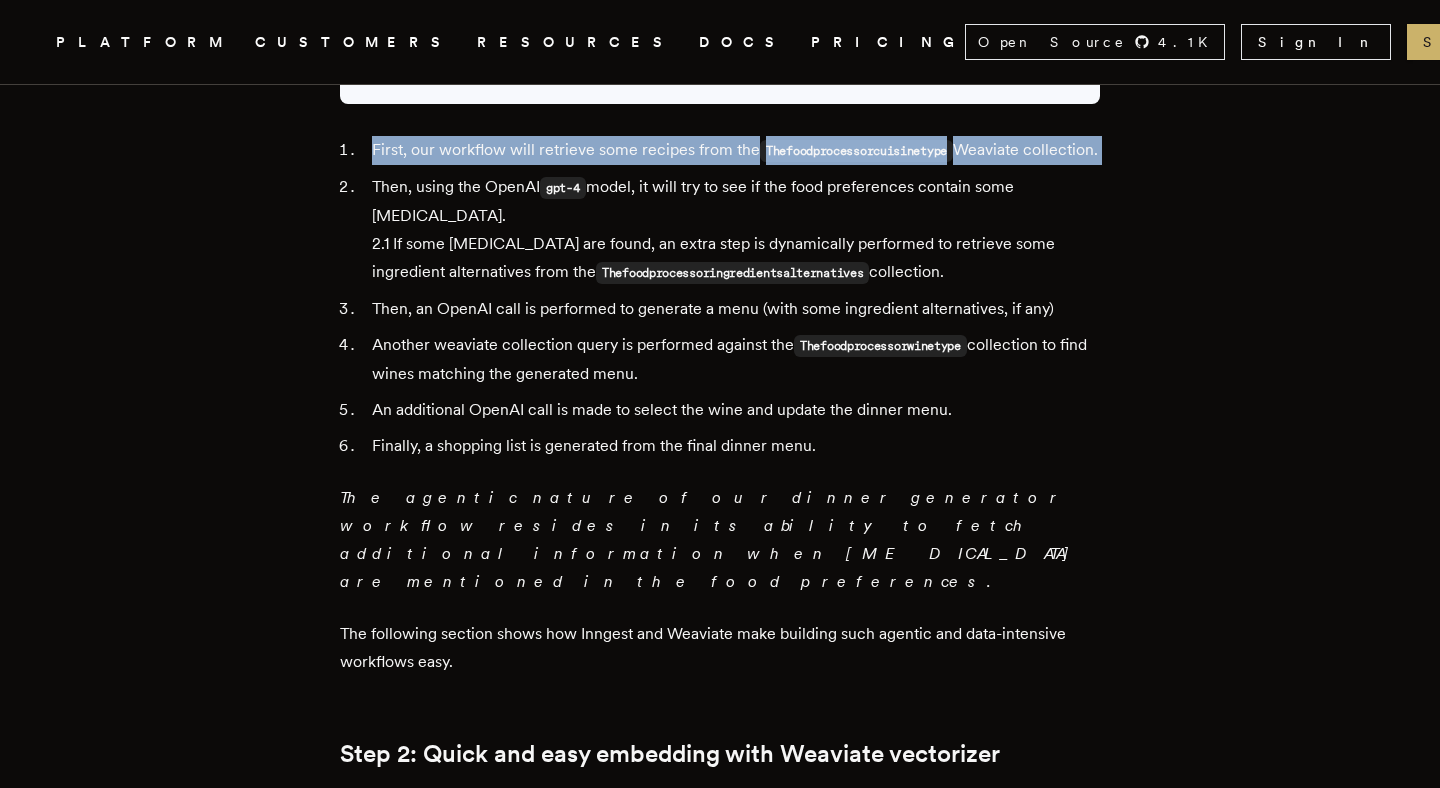 click on "Then, an OpenAI call is performed to generate a menu (with some ingredient alternatives, if any)" at bounding box center (733, 309) 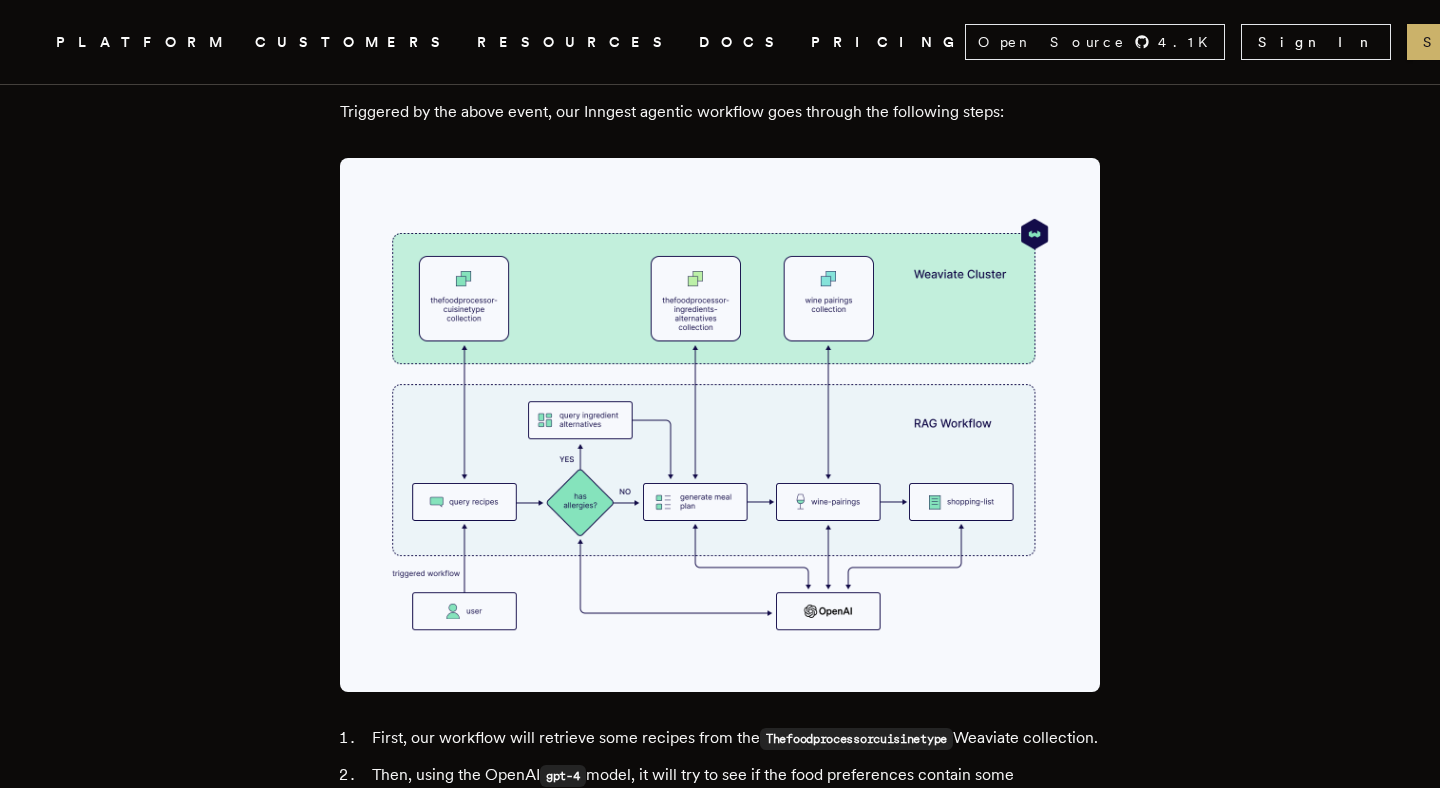 scroll, scrollTop: 1688, scrollLeft: 0, axis: vertical 